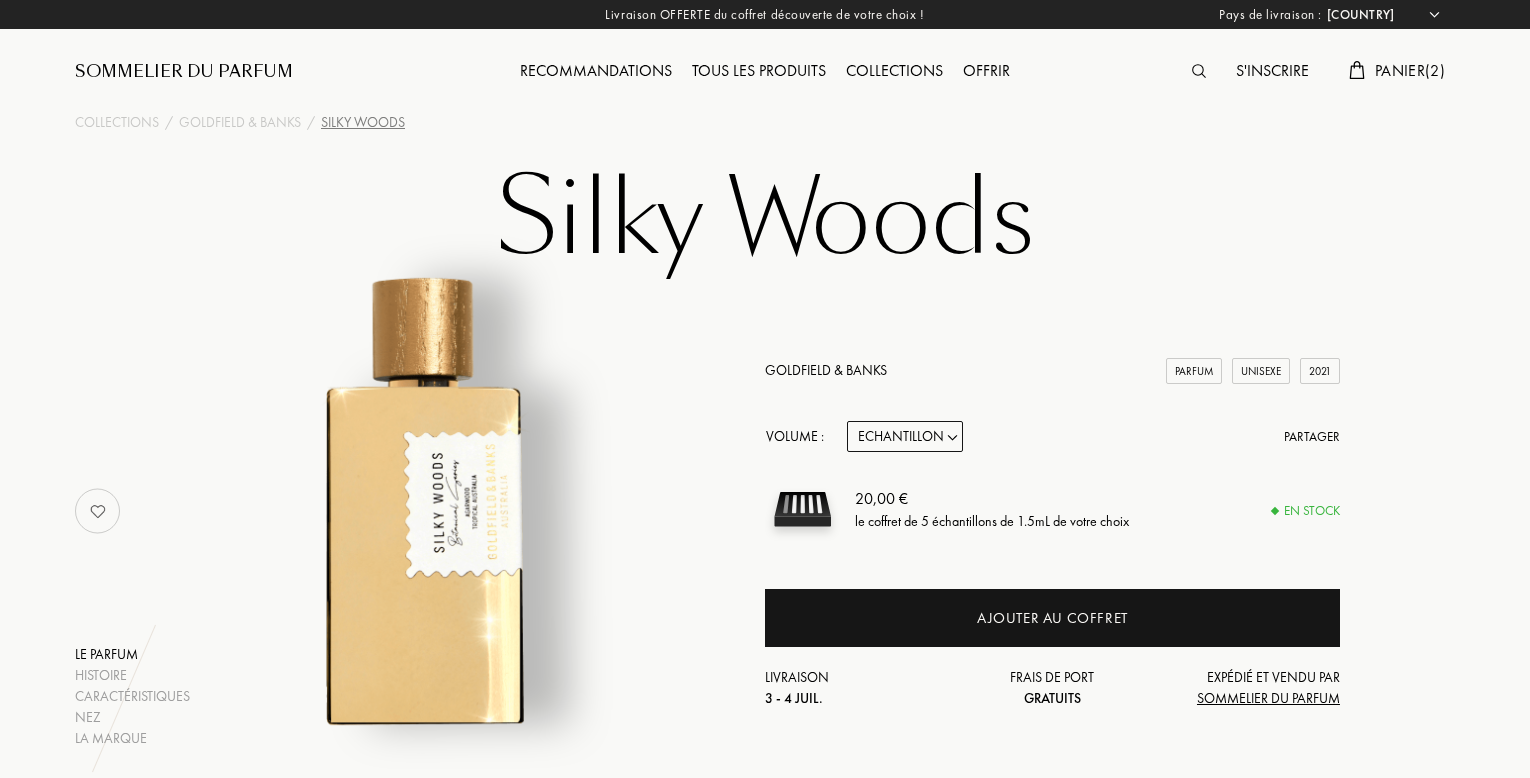scroll, scrollTop: 0, scrollLeft: 0, axis: both 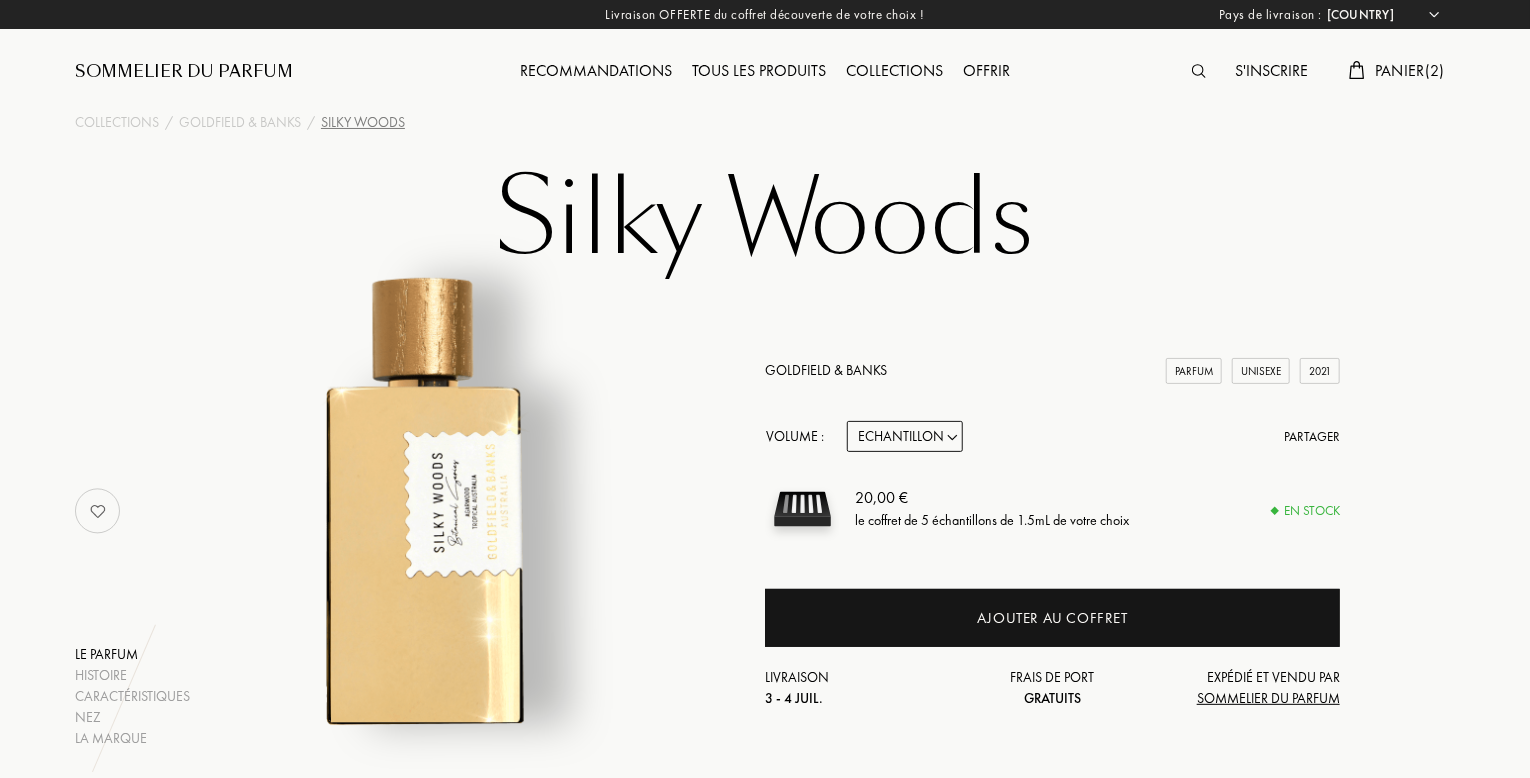 click on "Echantillon 10mL 50mL 100mL" at bounding box center (905, 436) 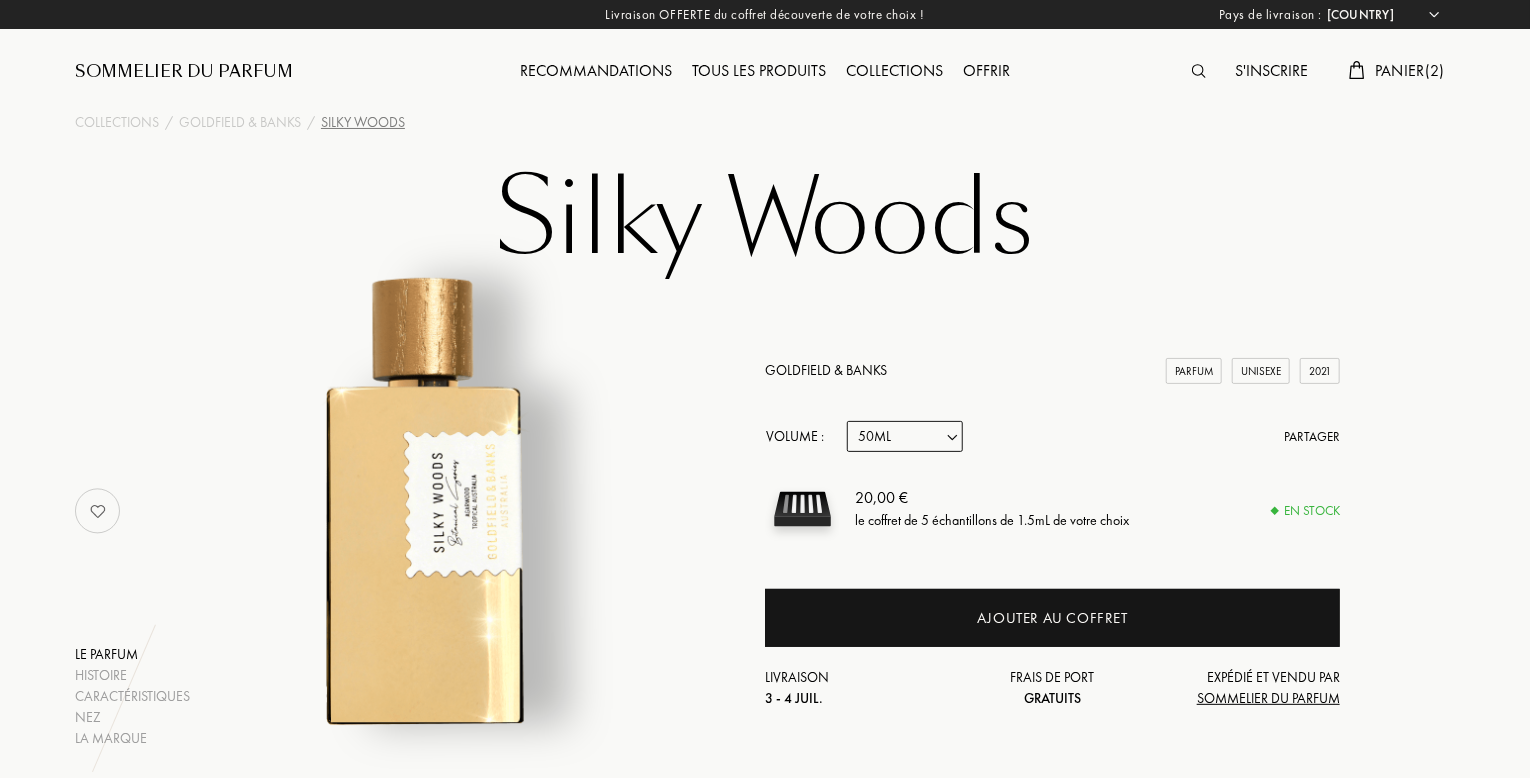click on "Echantillon 10mL 50mL 100mL" at bounding box center [905, 436] 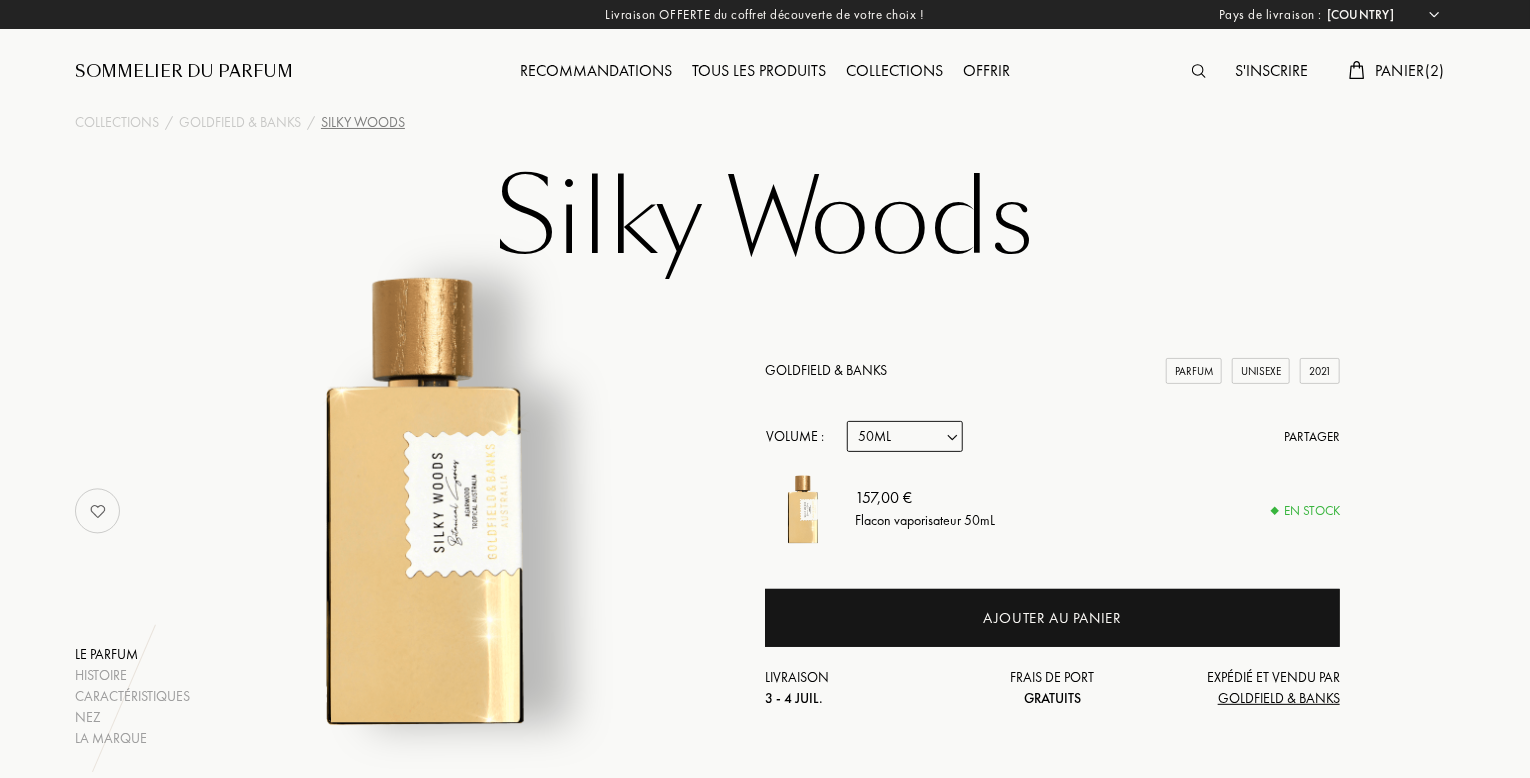 click on "Echantillon 10mL 50mL 100mL" at bounding box center (905, 436) 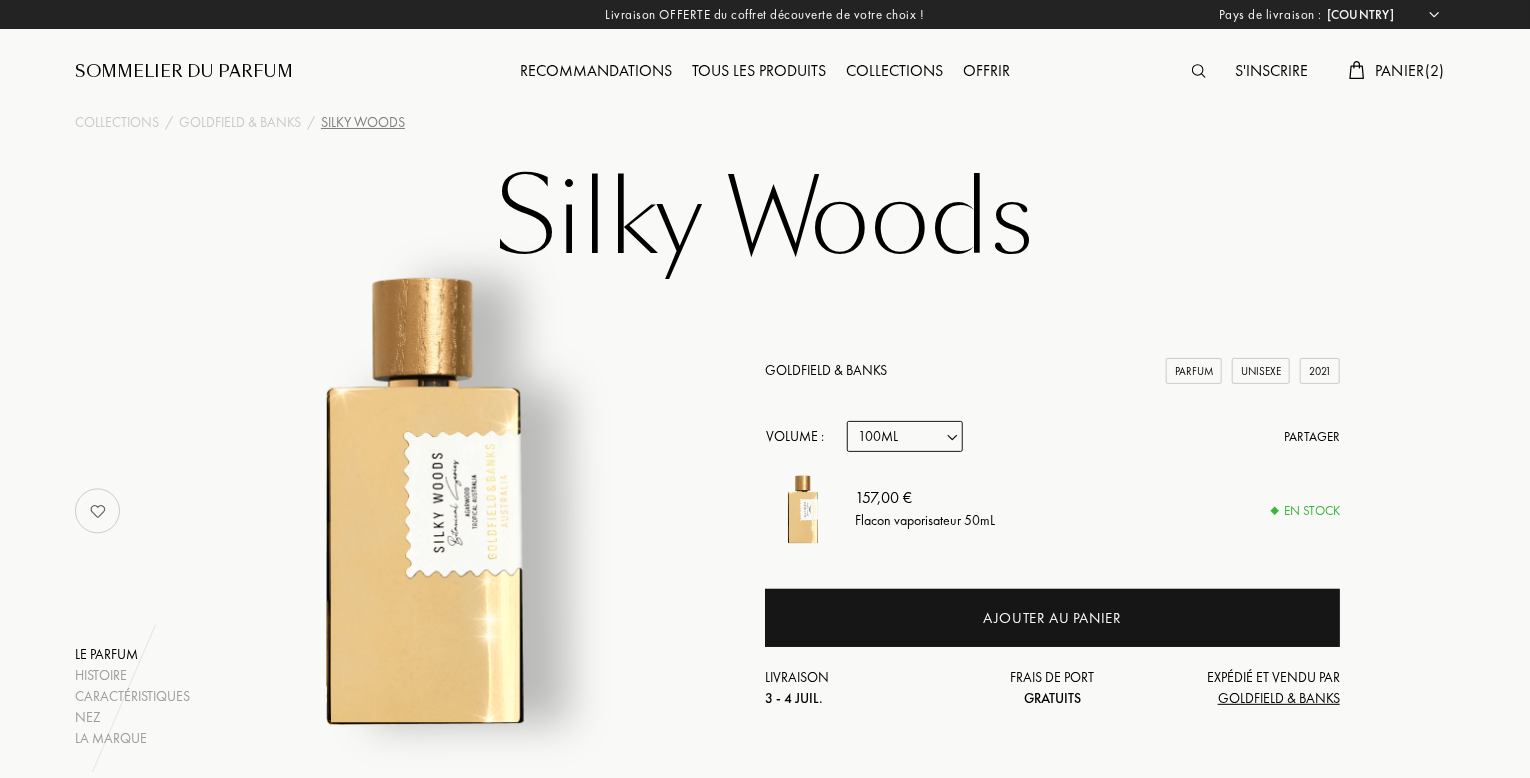 click on "Echantillon 10mL 50mL 100mL" at bounding box center [905, 436] 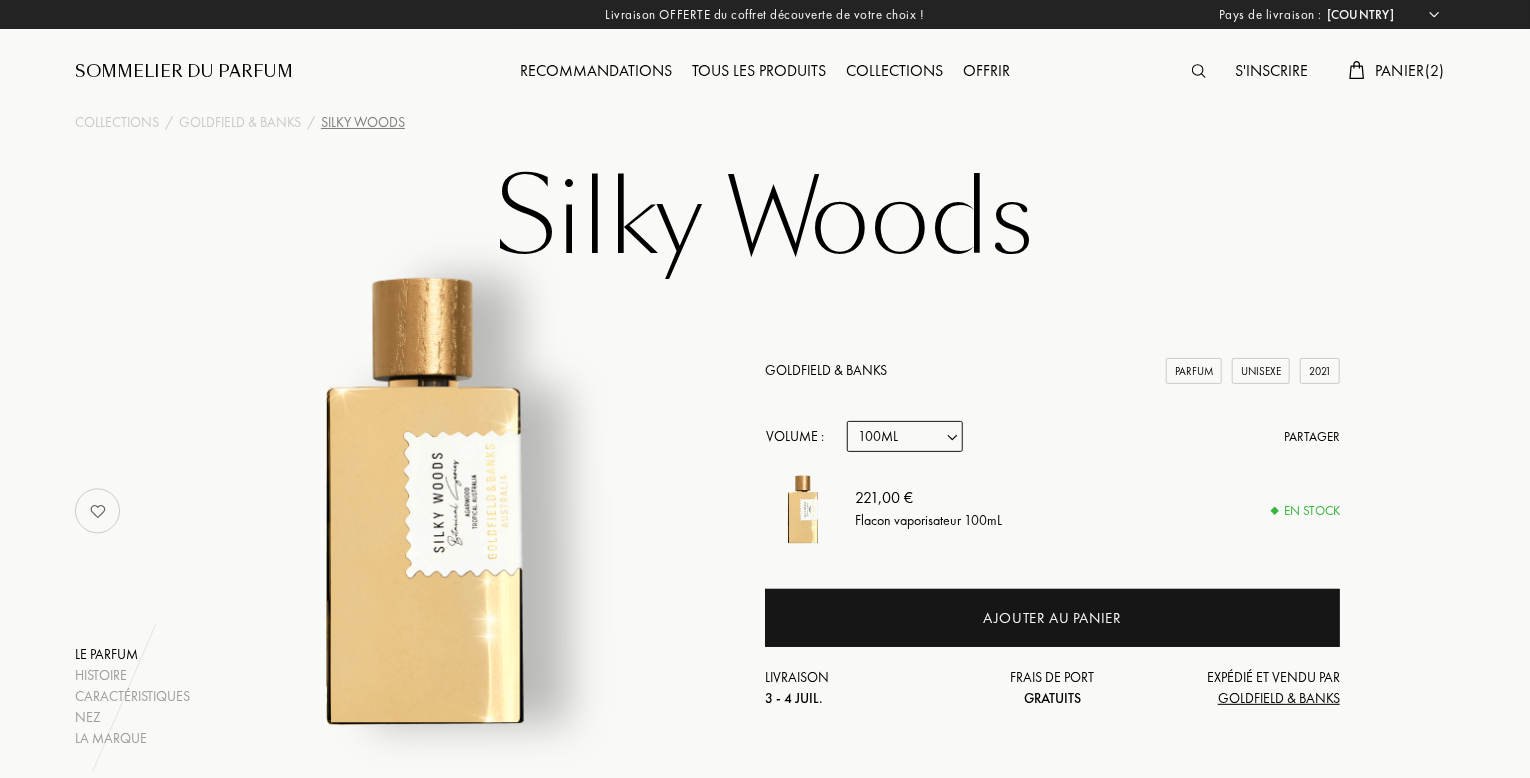 click on "Tous les produits" at bounding box center [759, 72] 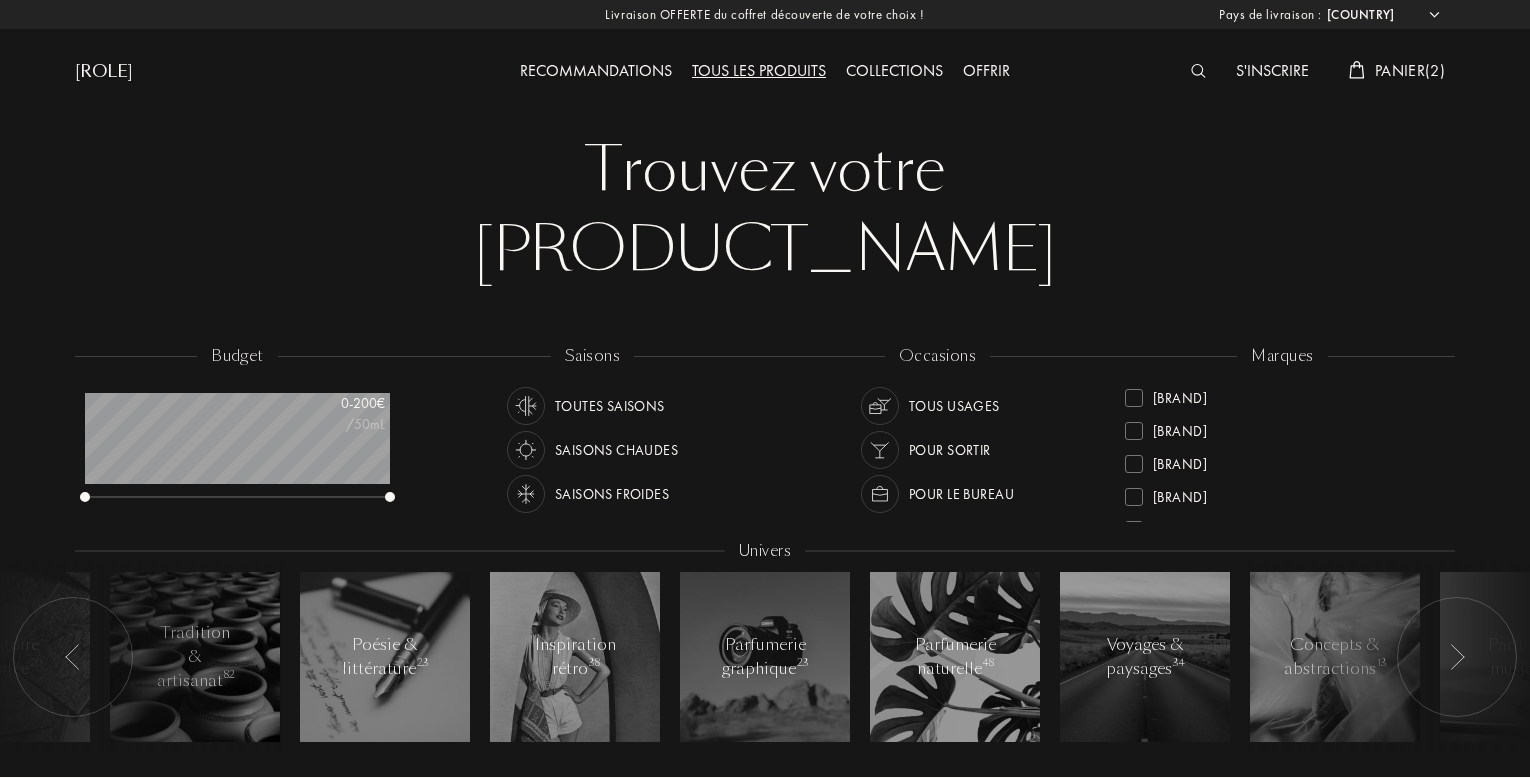 scroll, scrollTop: 0, scrollLeft: 0, axis: both 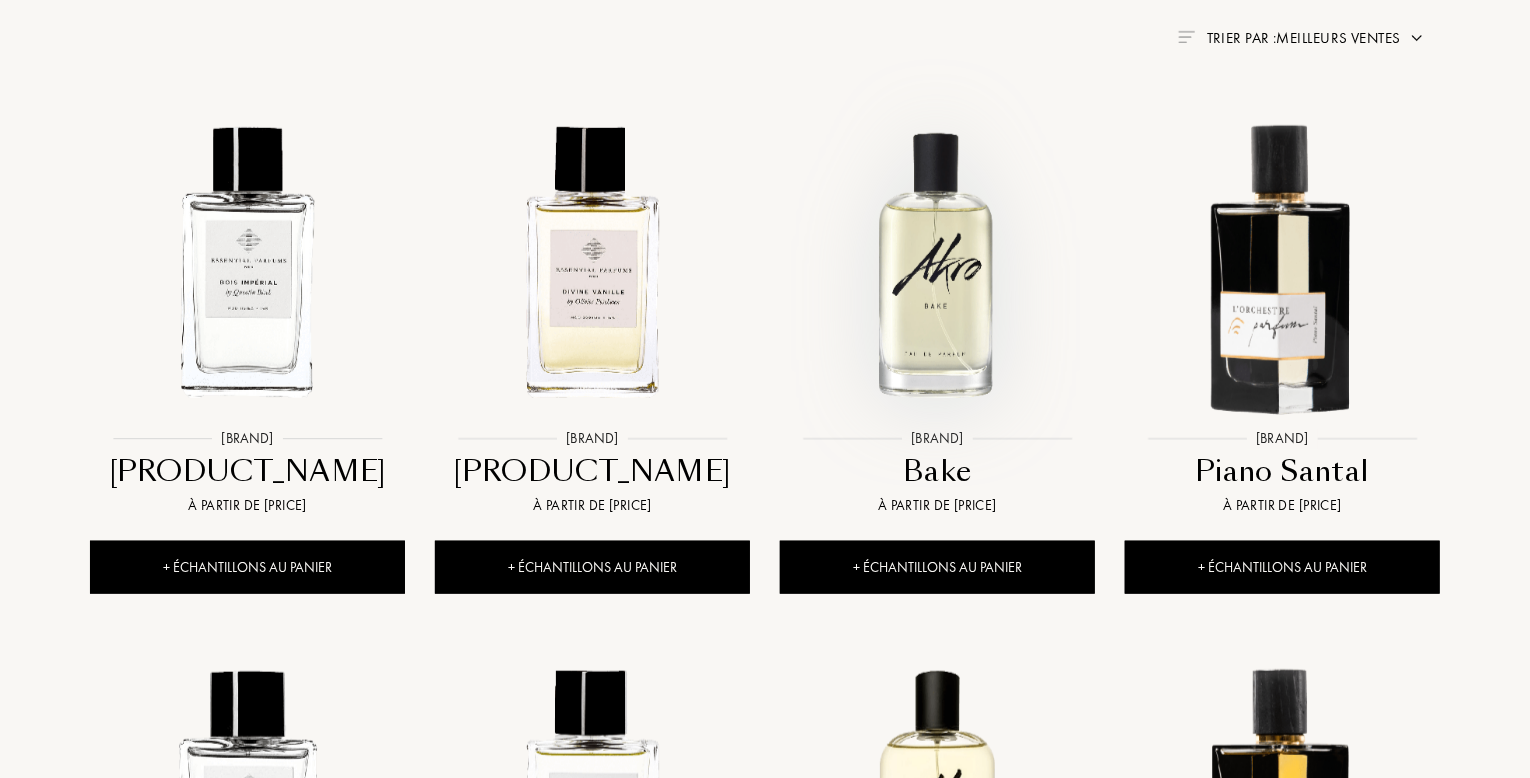 click at bounding box center (937, 262) 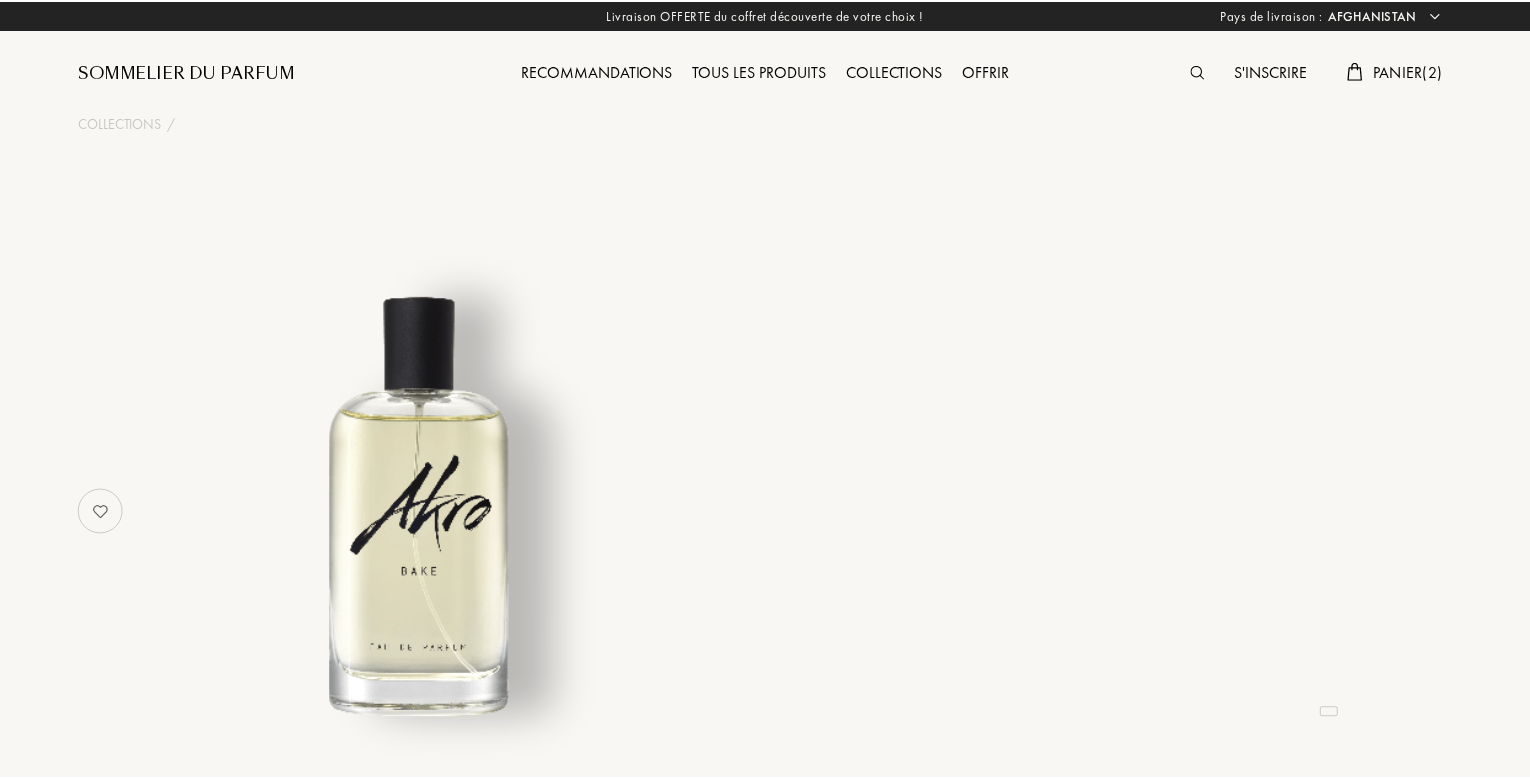 scroll, scrollTop: 0, scrollLeft: 0, axis: both 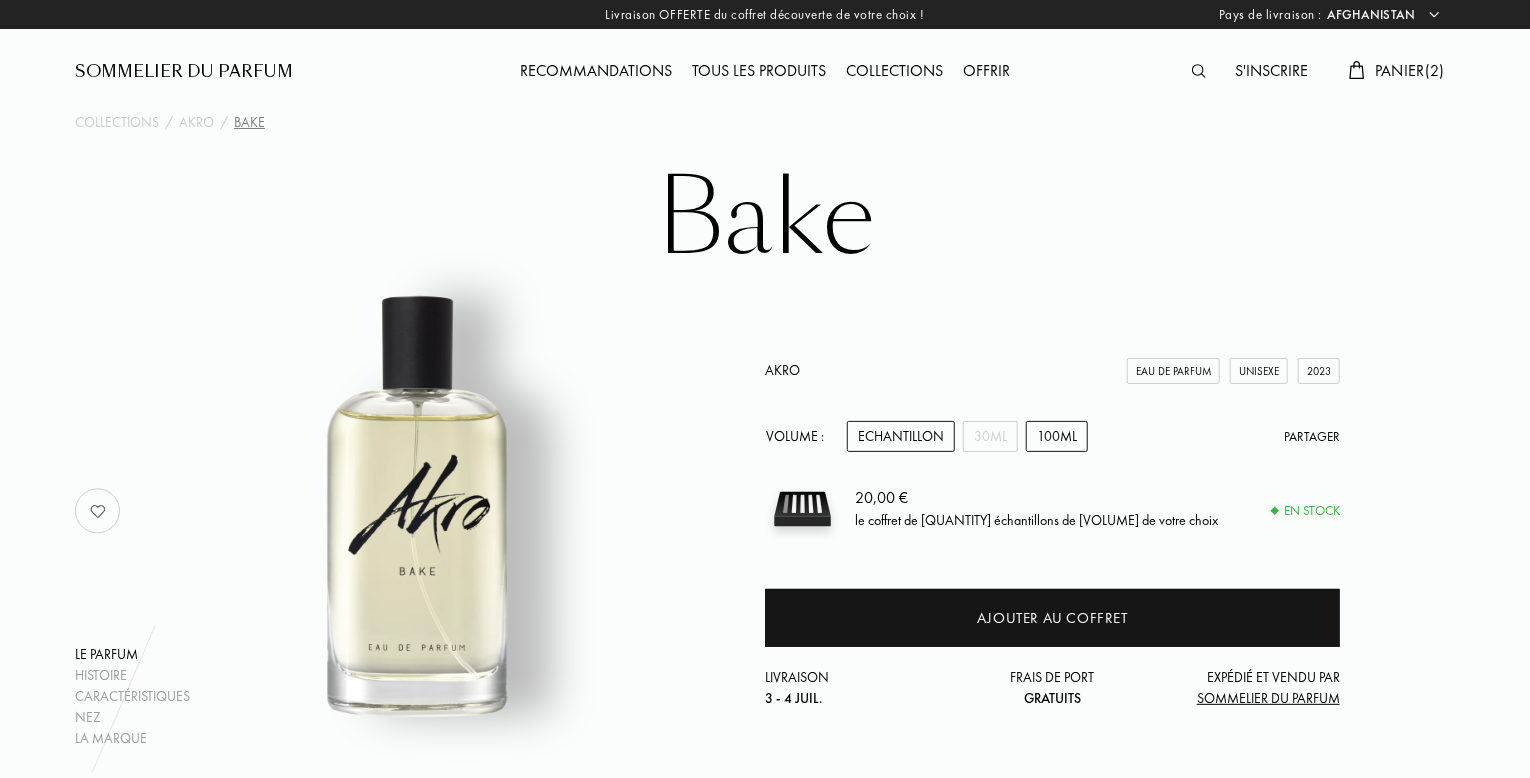 click on "100mL" at bounding box center (1057, 436) 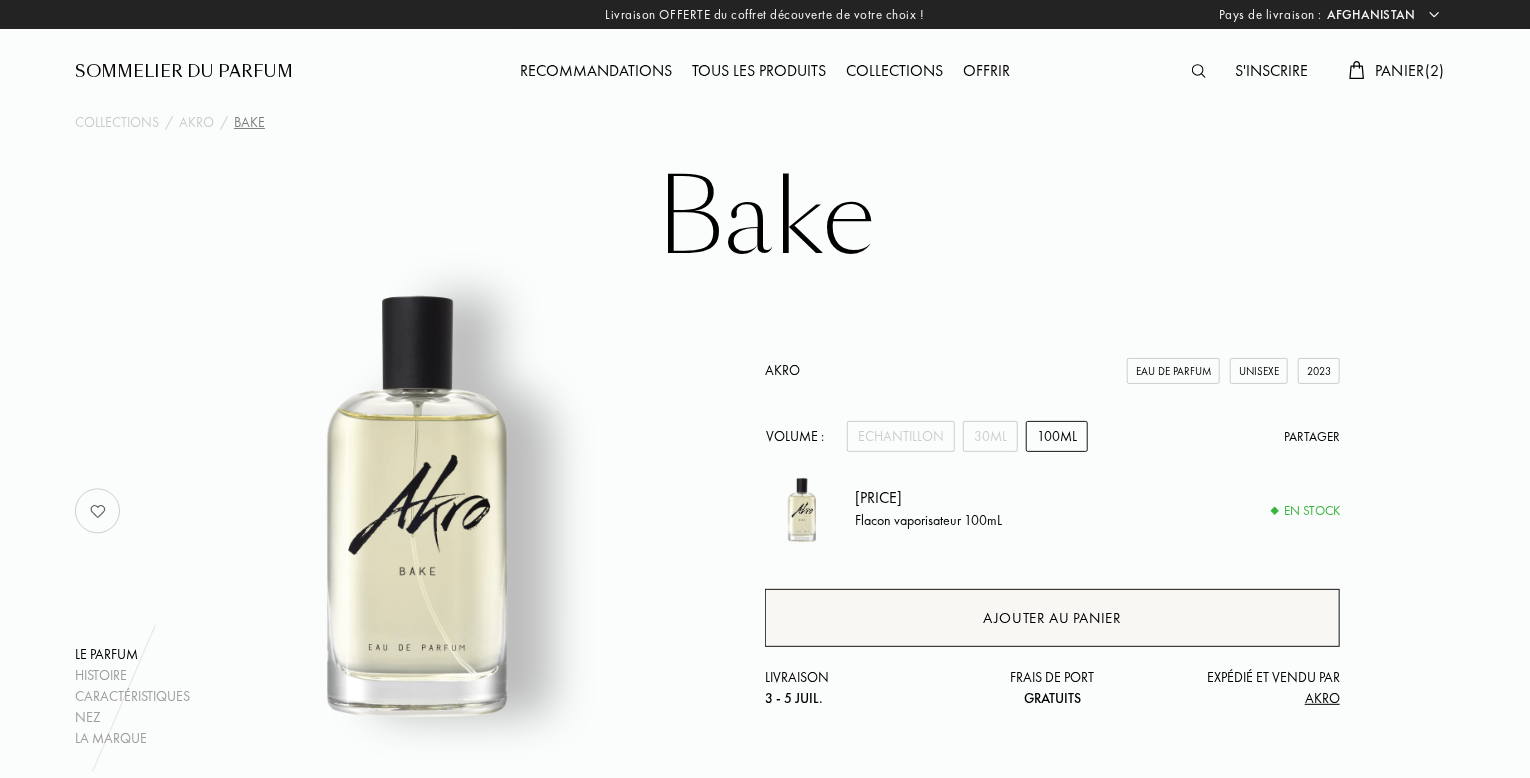 click on "Ajouter au panier" at bounding box center [1052, 618] 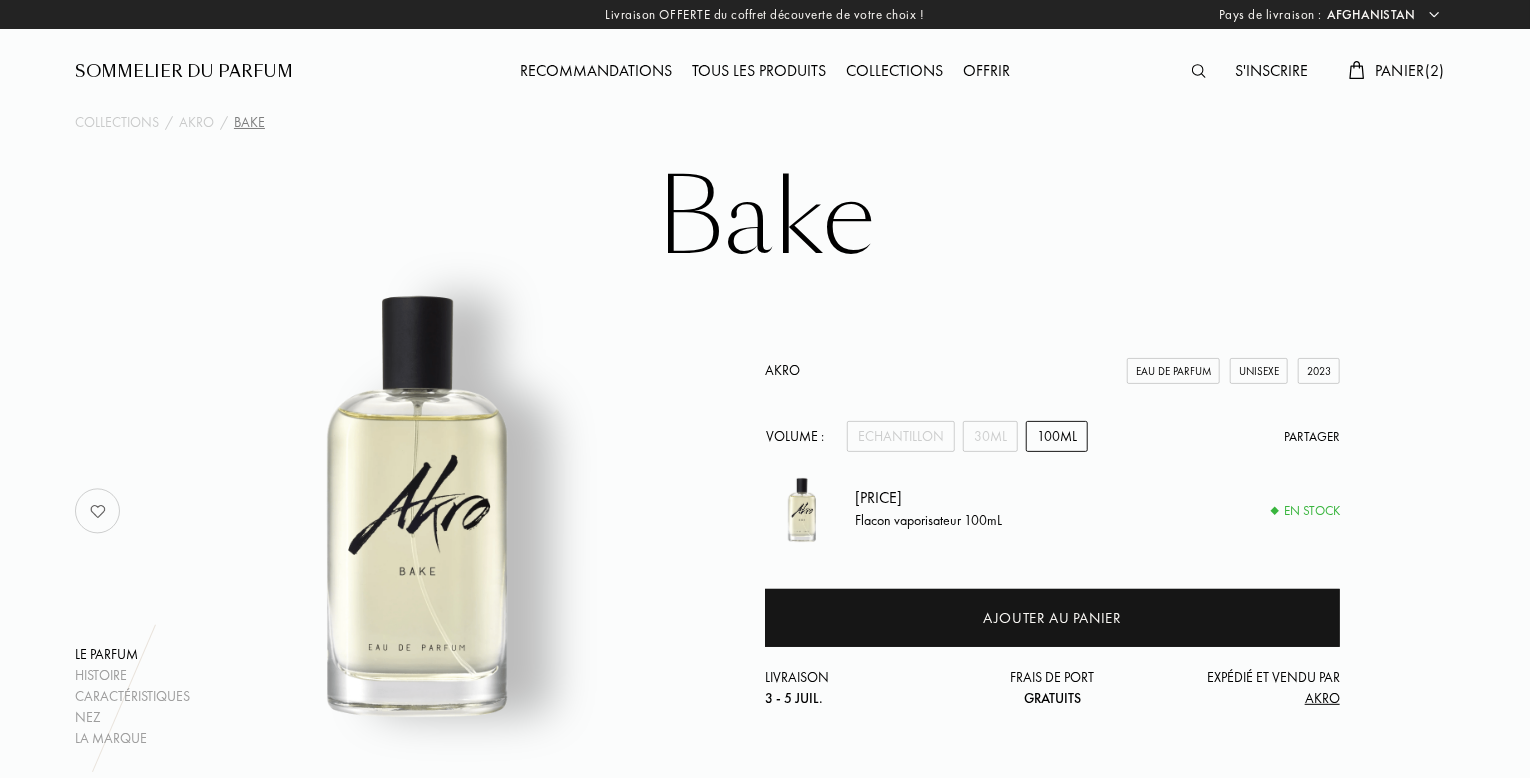 click on "Panier  ( 2 )" at bounding box center (1410, 70) 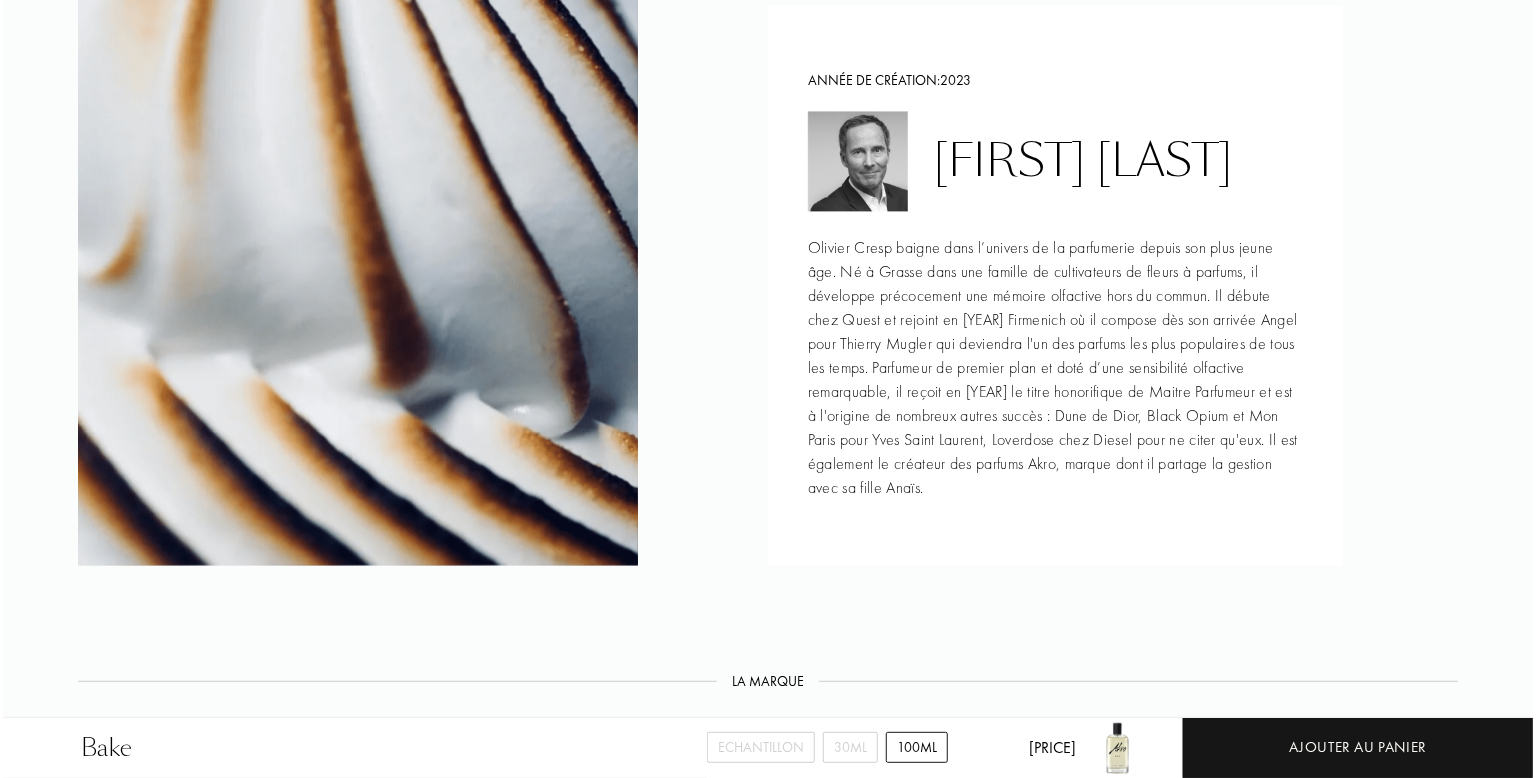scroll, scrollTop: 0, scrollLeft: 0, axis: both 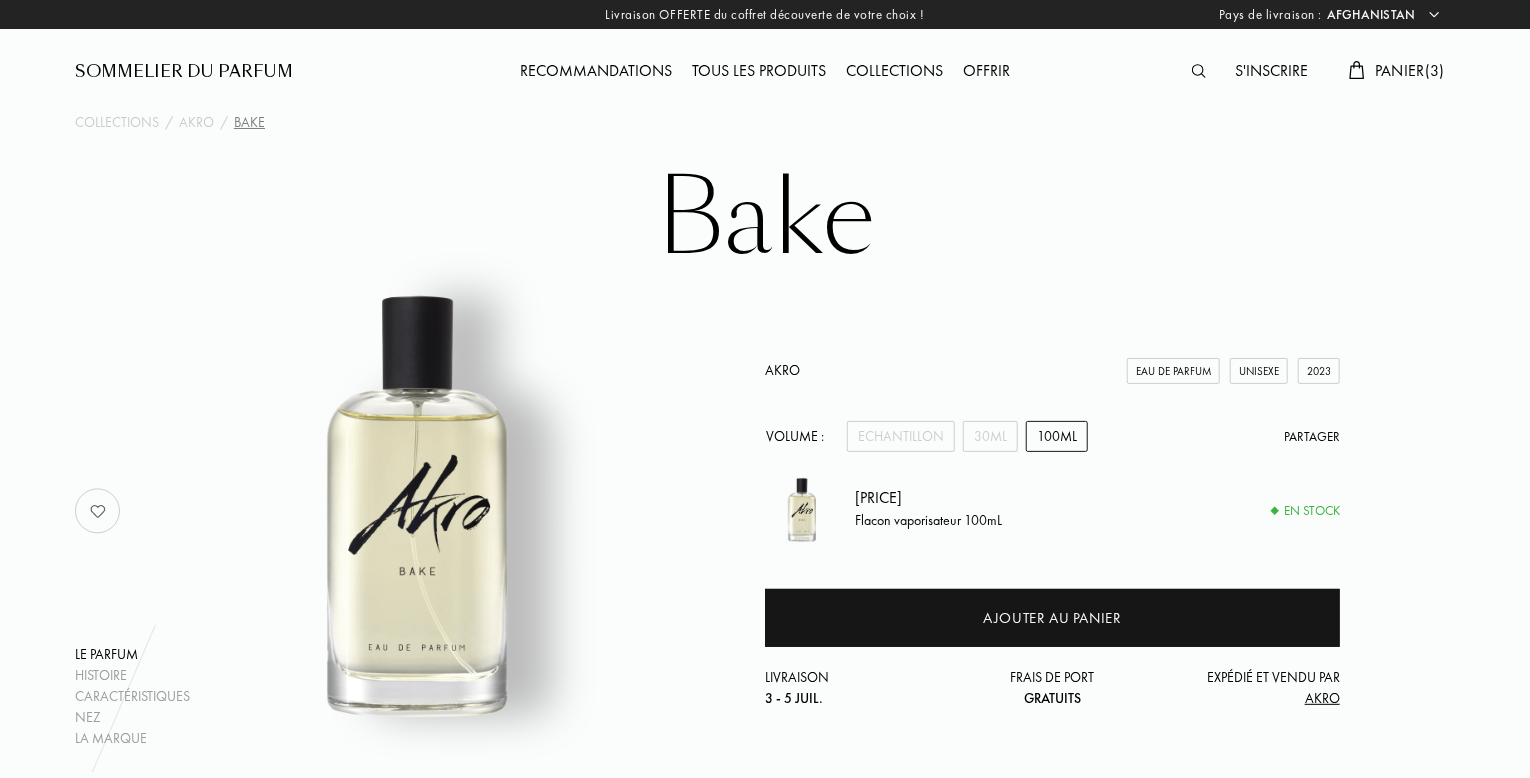 click at bounding box center [1204, 72] 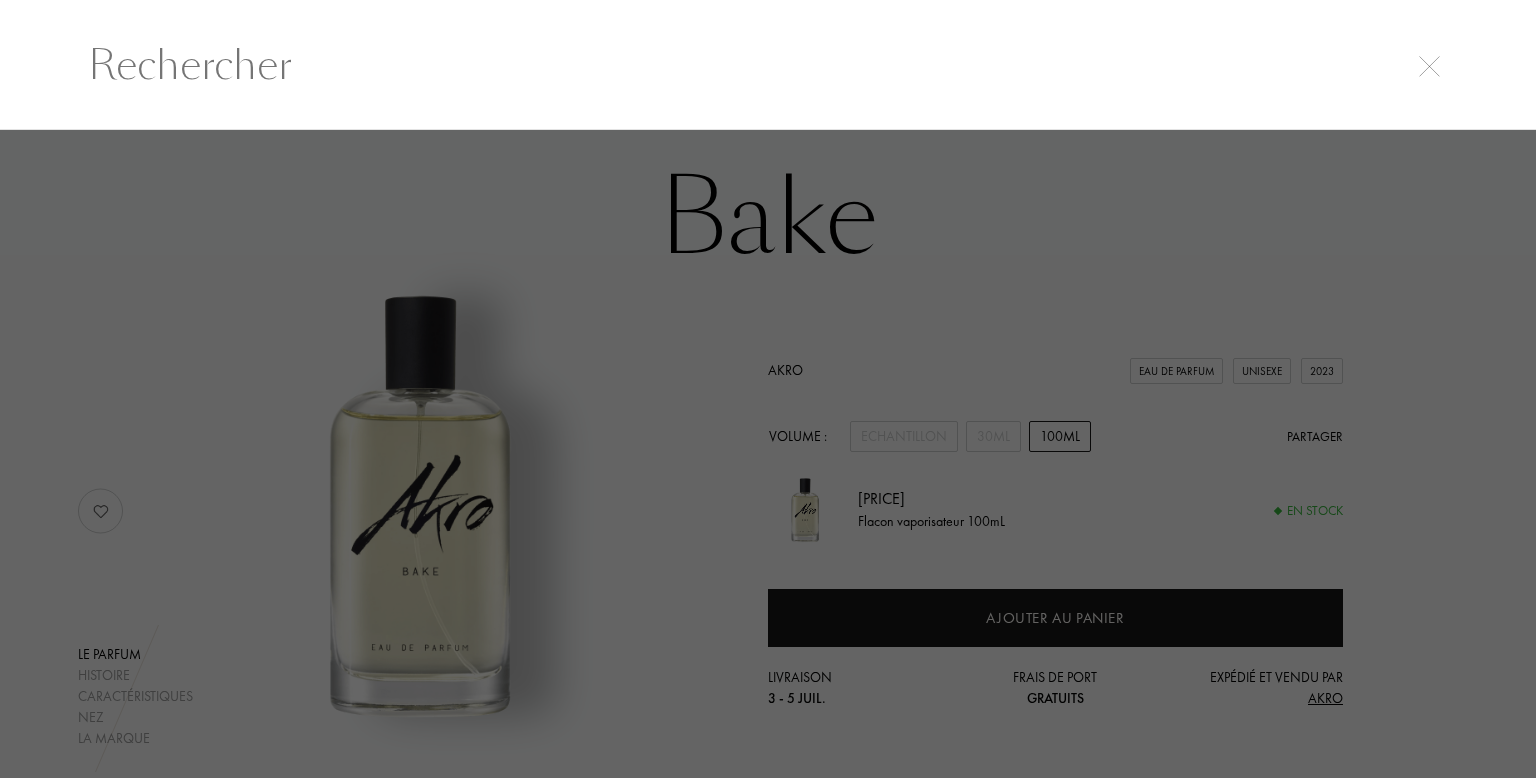 scroll, scrollTop: 0, scrollLeft: 0, axis: both 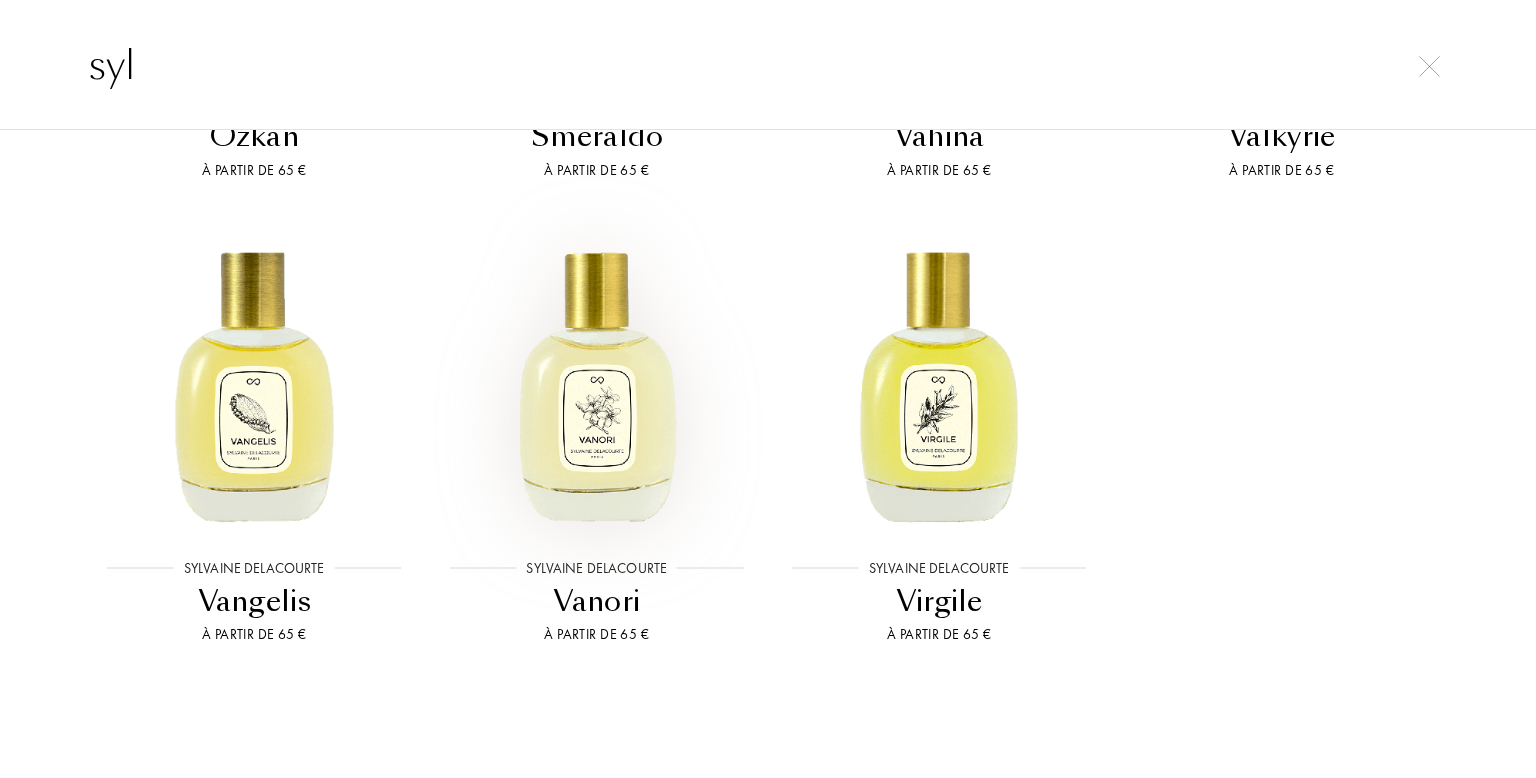 type on "syl" 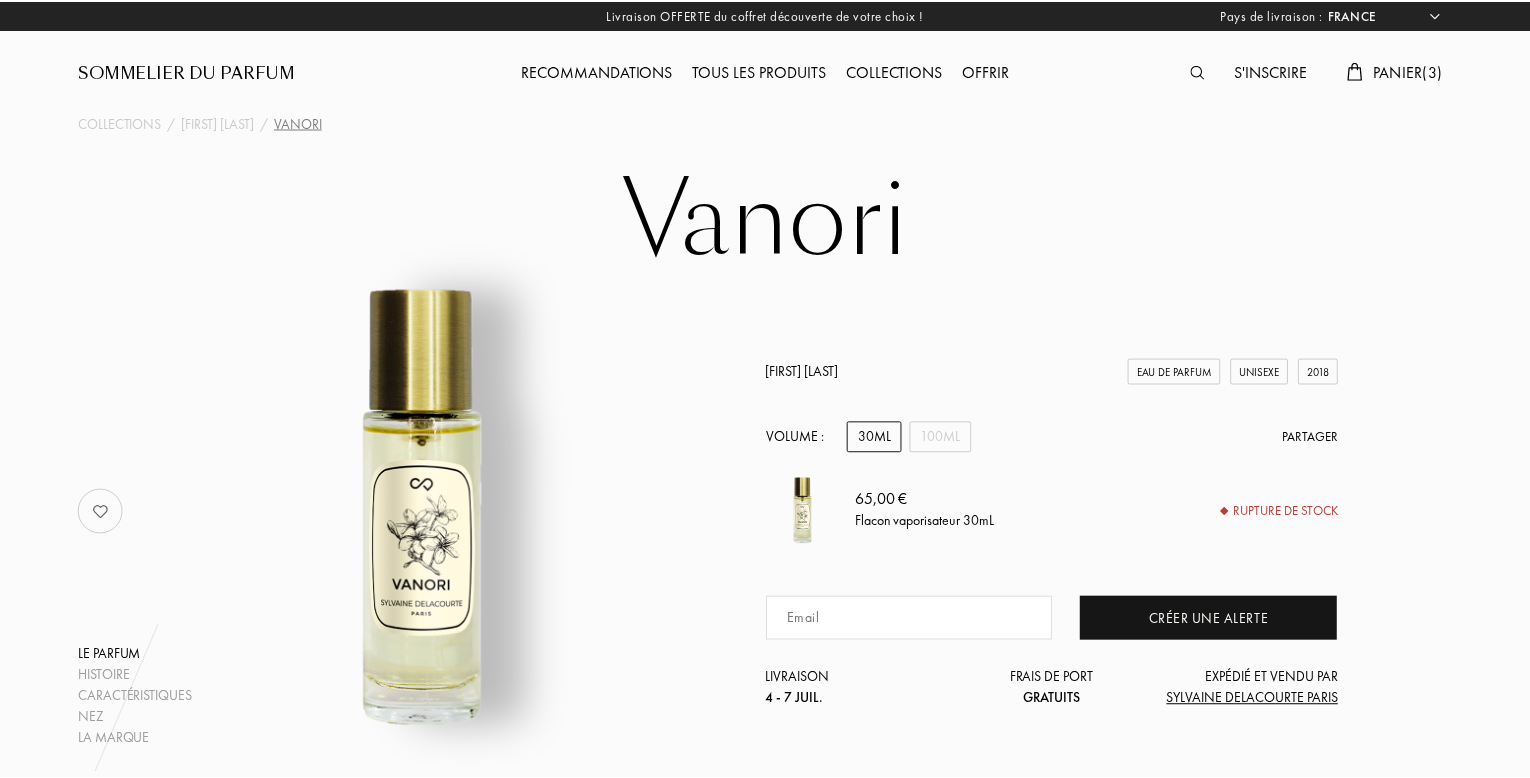 scroll, scrollTop: 0, scrollLeft: 0, axis: both 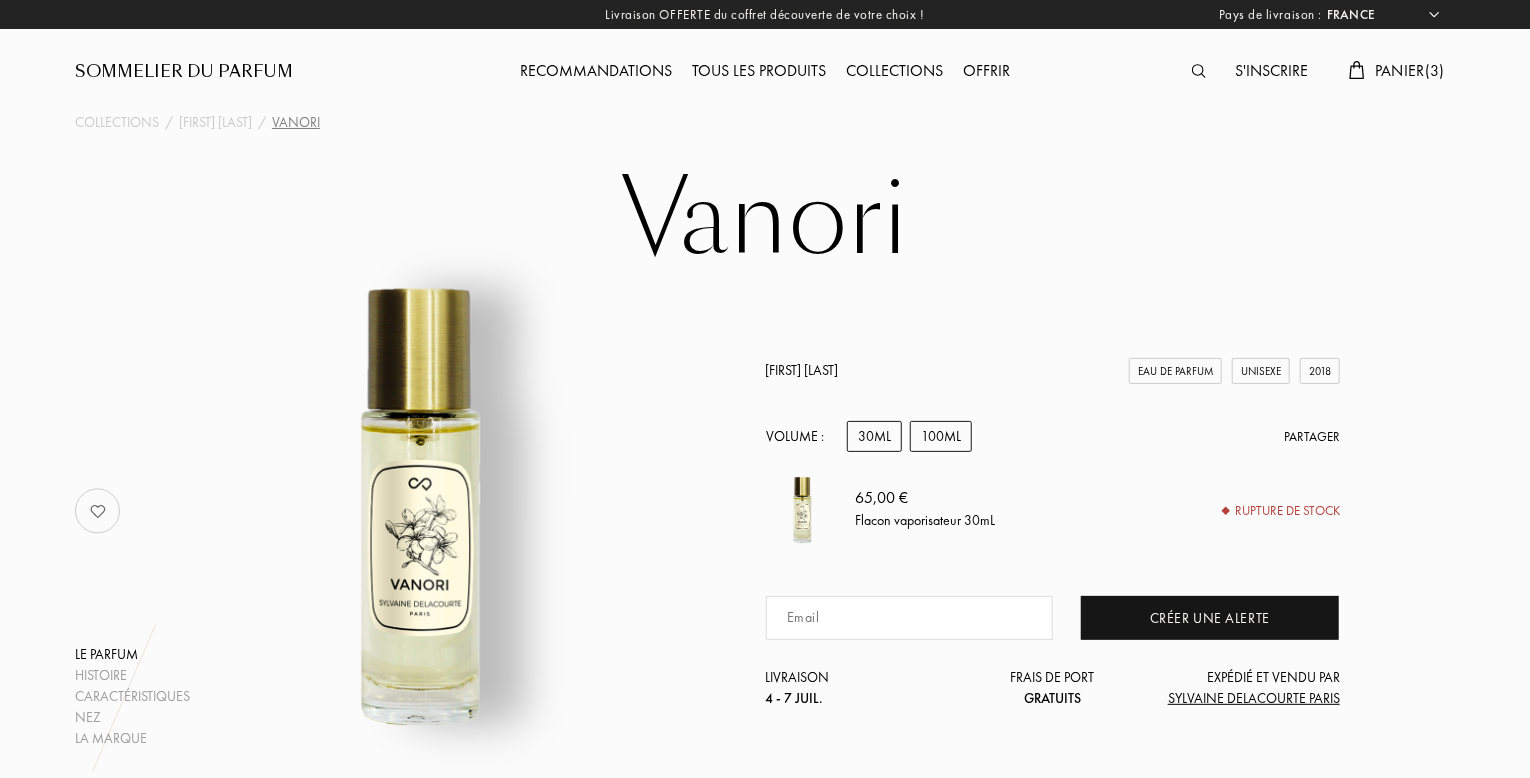 click on "100mL" at bounding box center (941, 436) 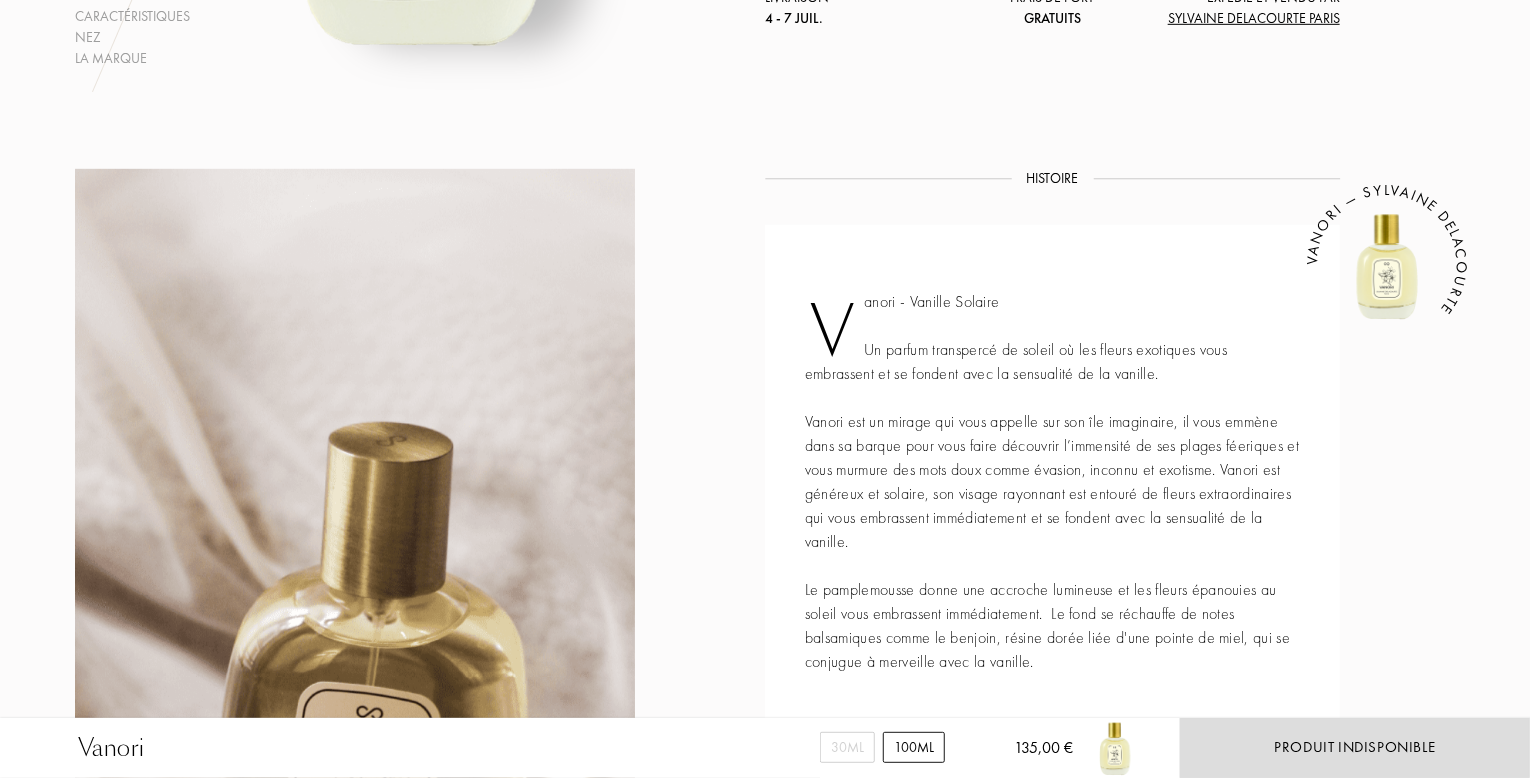scroll, scrollTop: 1360, scrollLeft: 0, axis: vertical 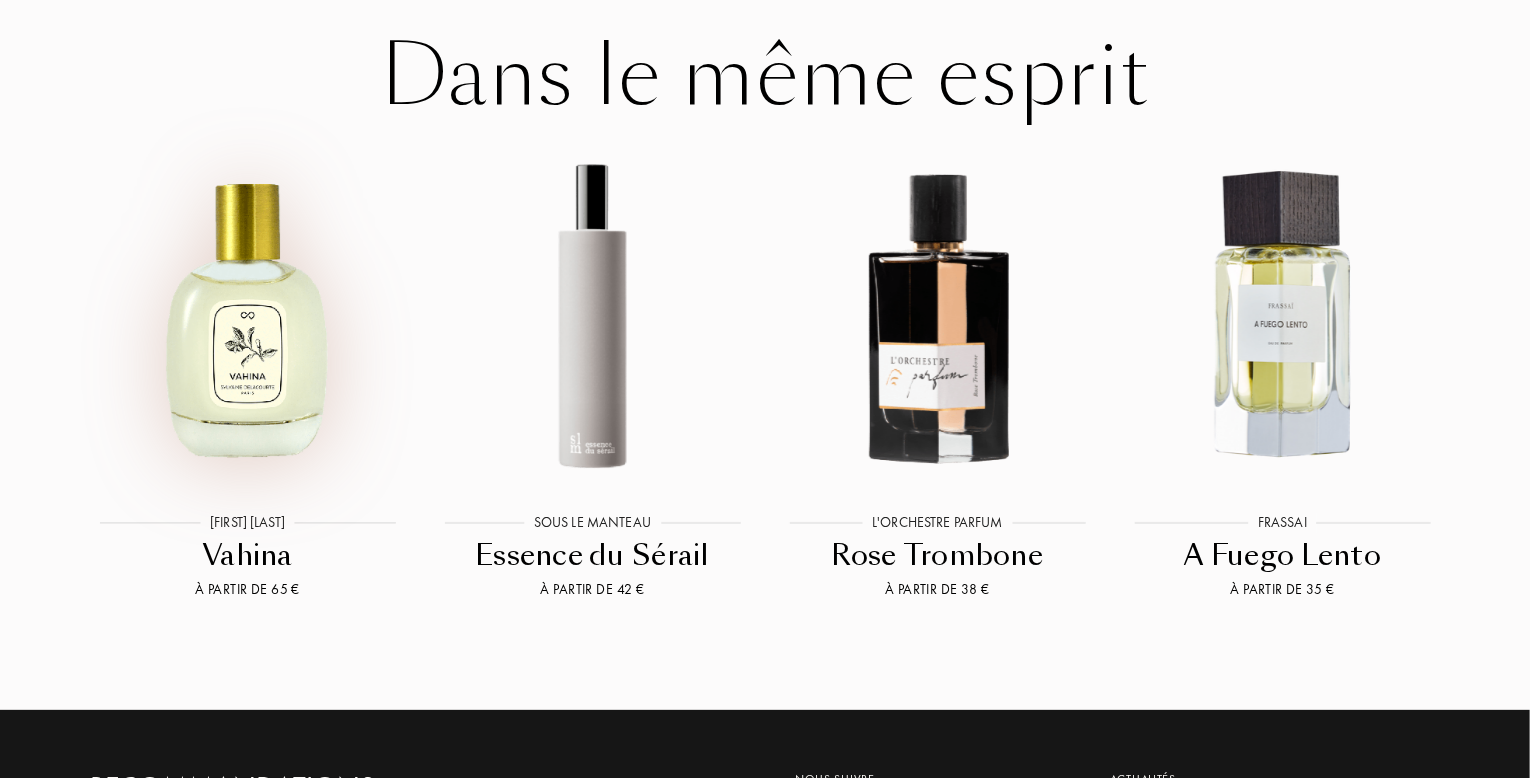 click at bounding box center (247, 315) 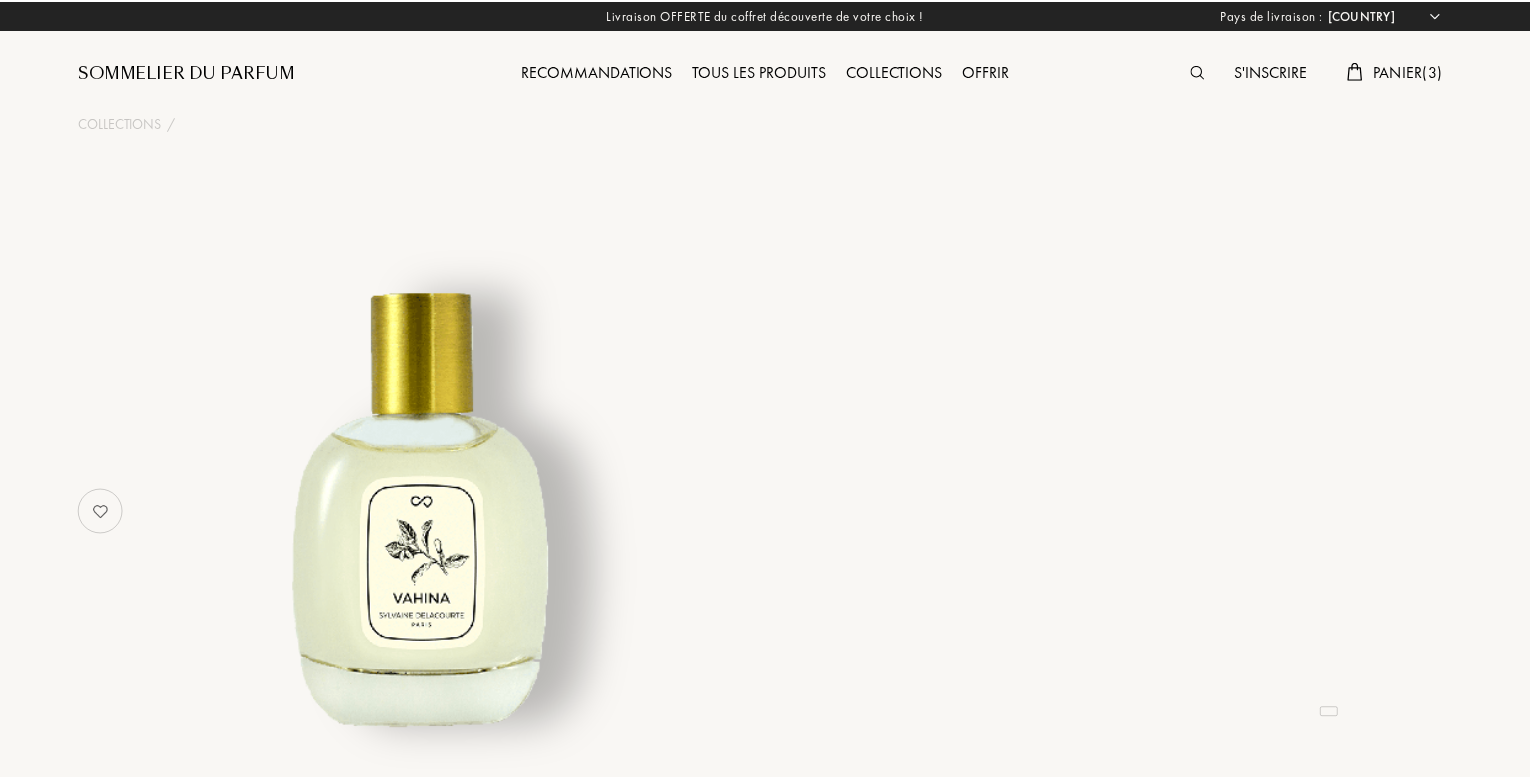 scroll, scrollTop: 0, scrollLeft: 0, axis: both 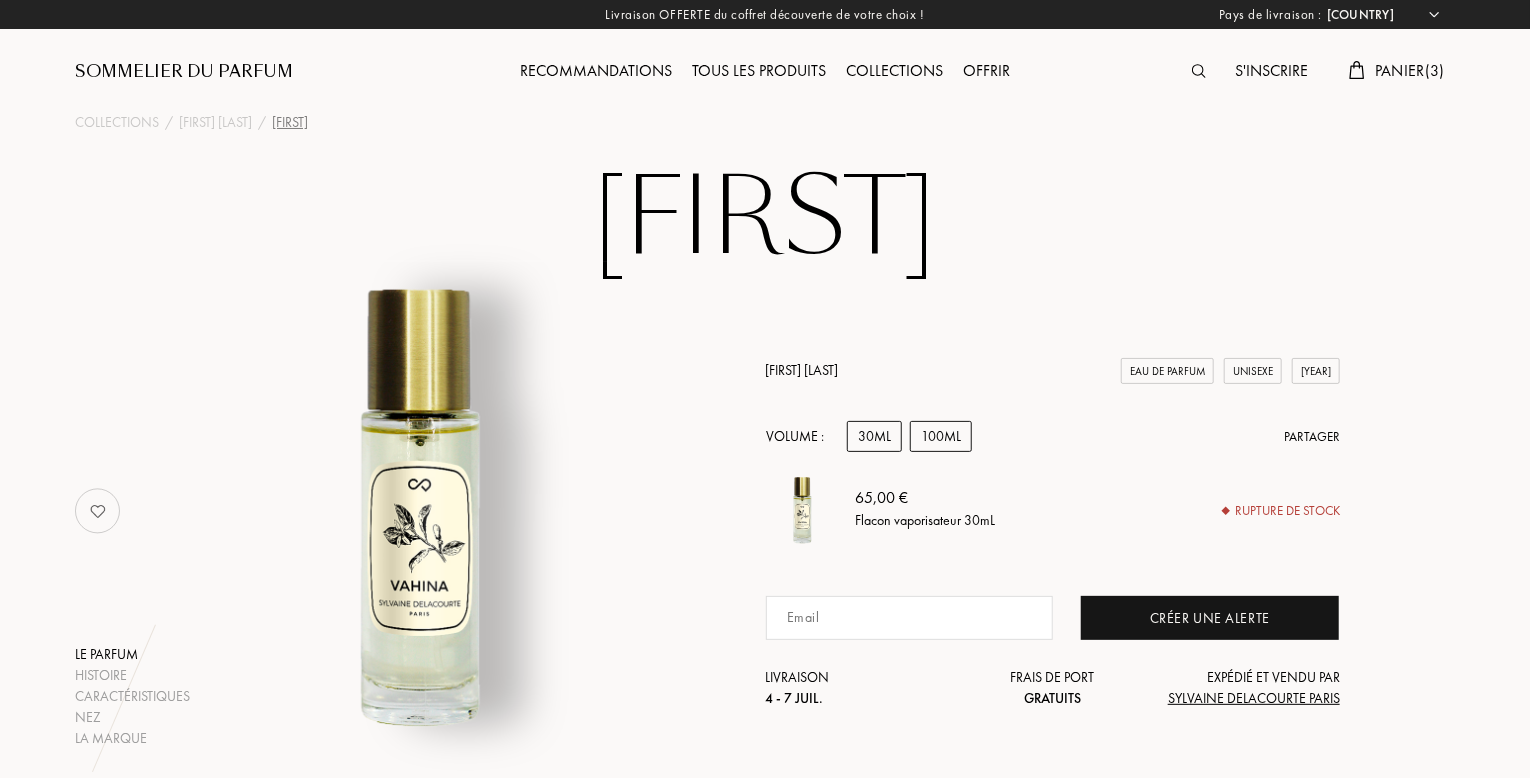 click on "100mL" at bounding box center [941, 436] 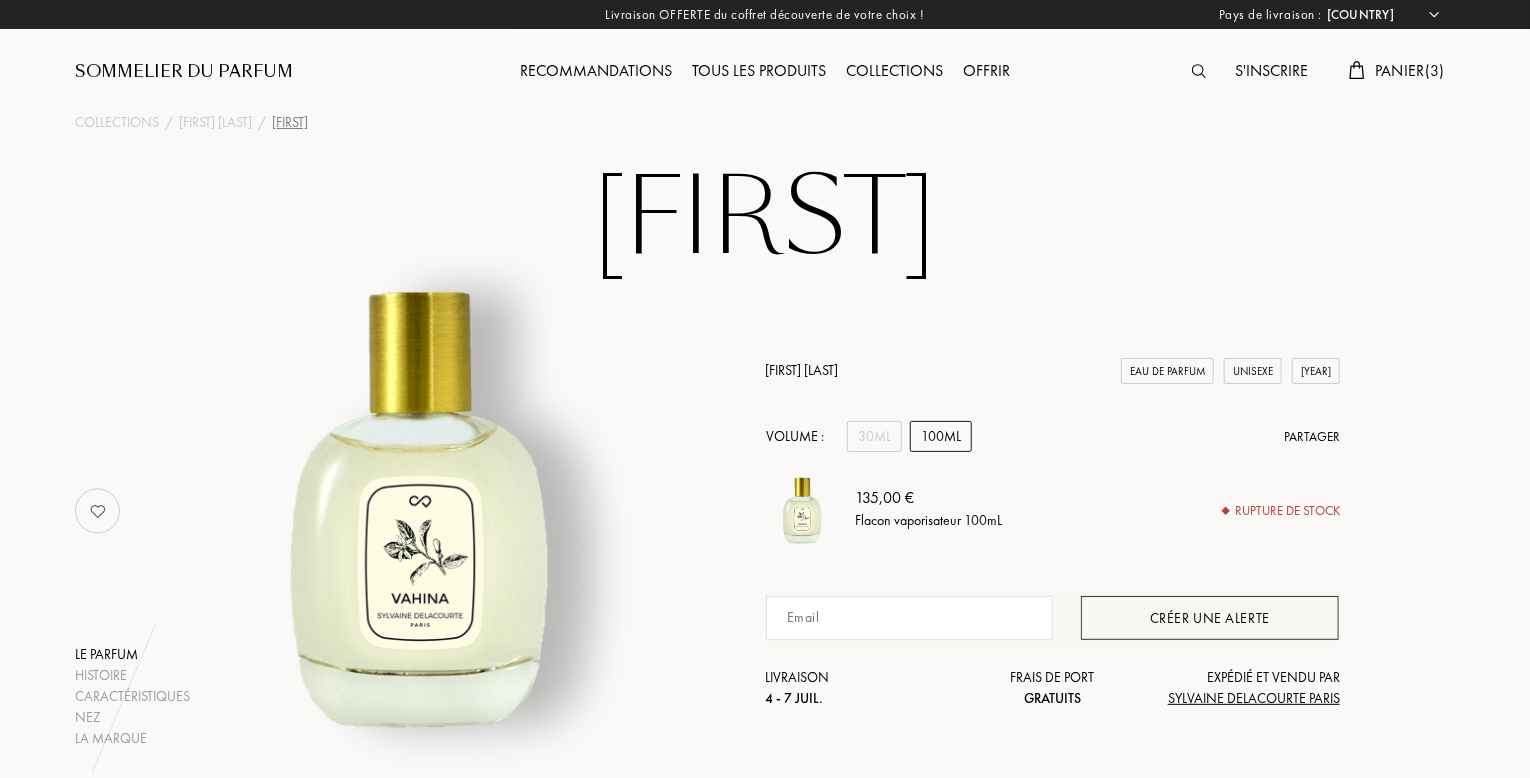 click on "Créer une alerte" at bounding box center (1210, 618) 